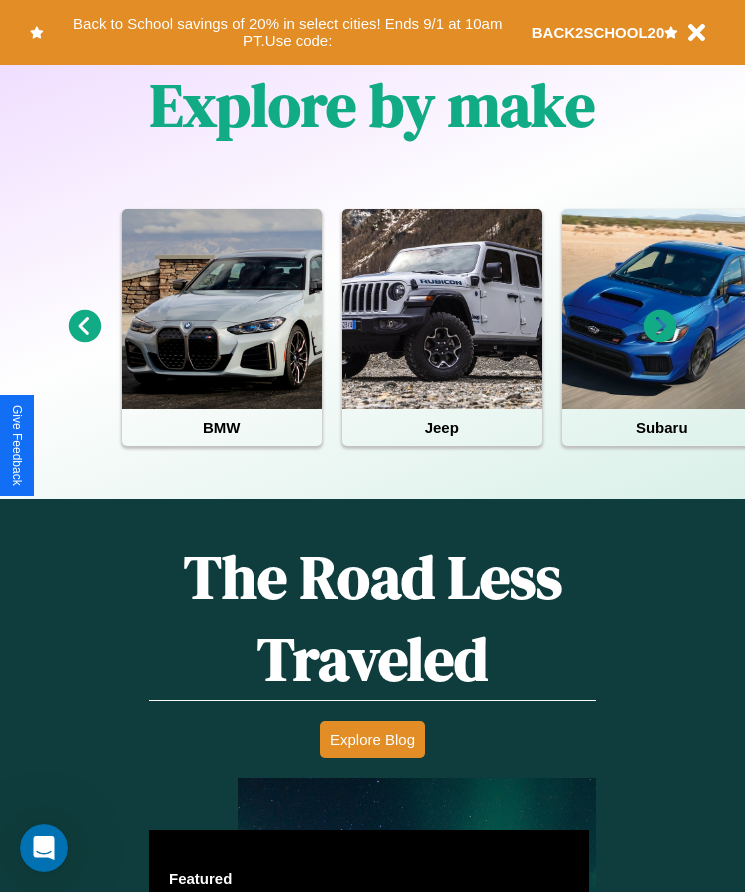 scroll, scrollTop: 0, scrollLeft: 0, axis: both 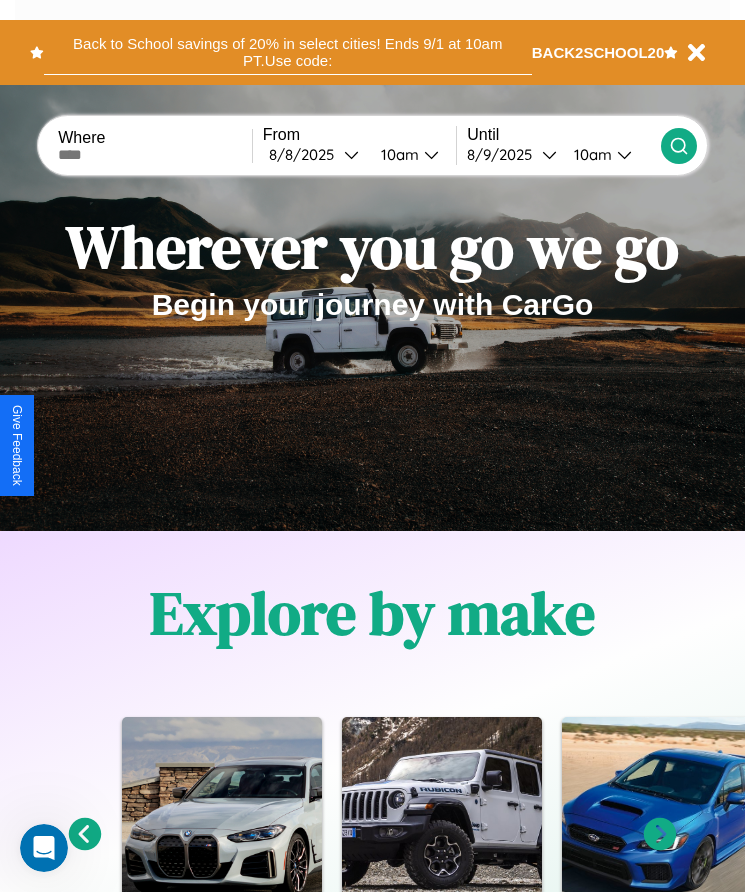 click on "Back to School savings of 20% in select cities! Ends 9/1 at 10am PT.  Use code:" at bounding box center [288, 52] 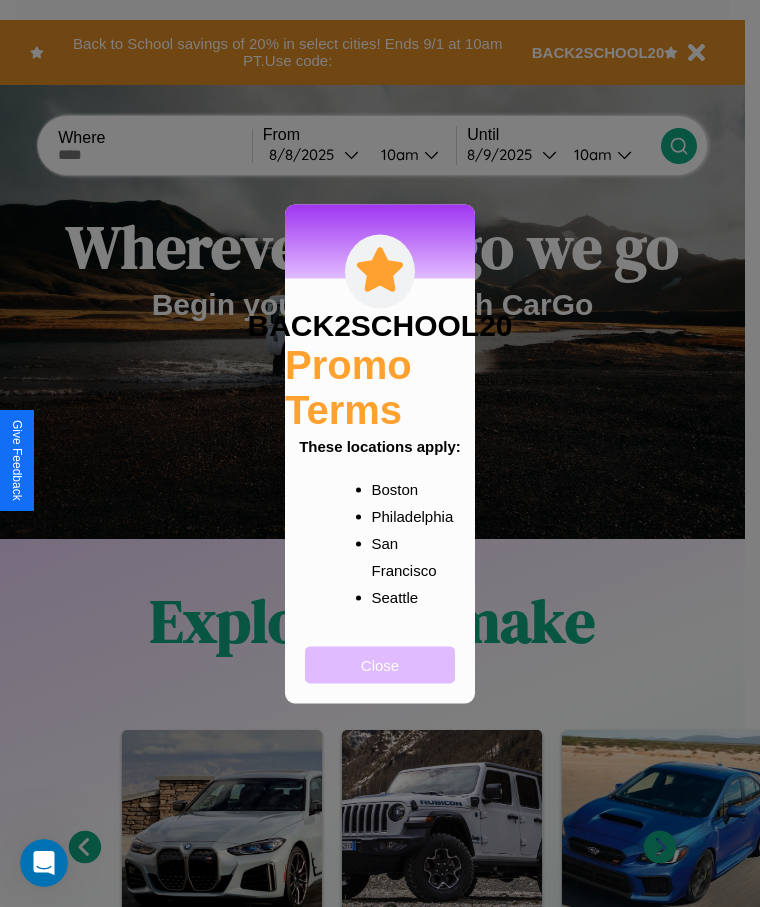 click on "Close" at bounding box center [380, 664] 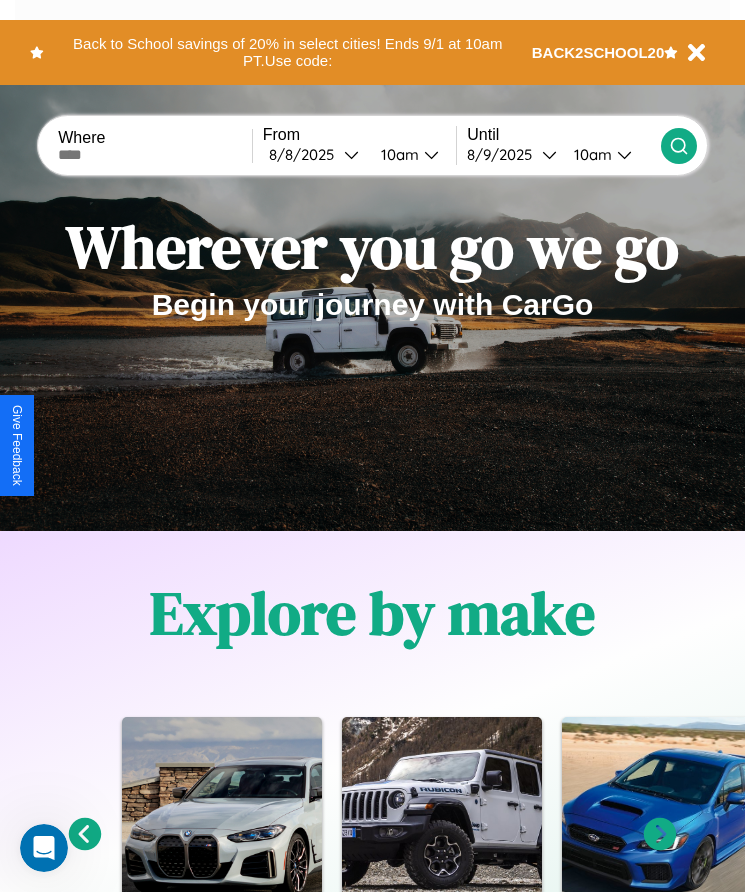 scroll, scrollTop: 2608, scrollLeft: 0, axis: vertical 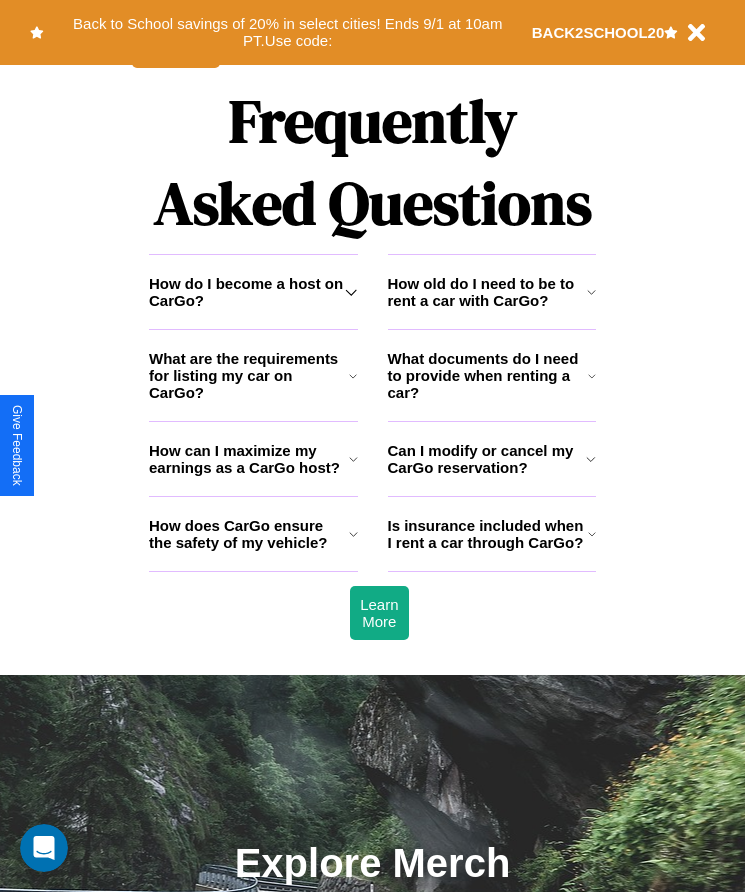 click on "What are the requirements for listing my car on CarGo?" at bounding box center (249, 375) 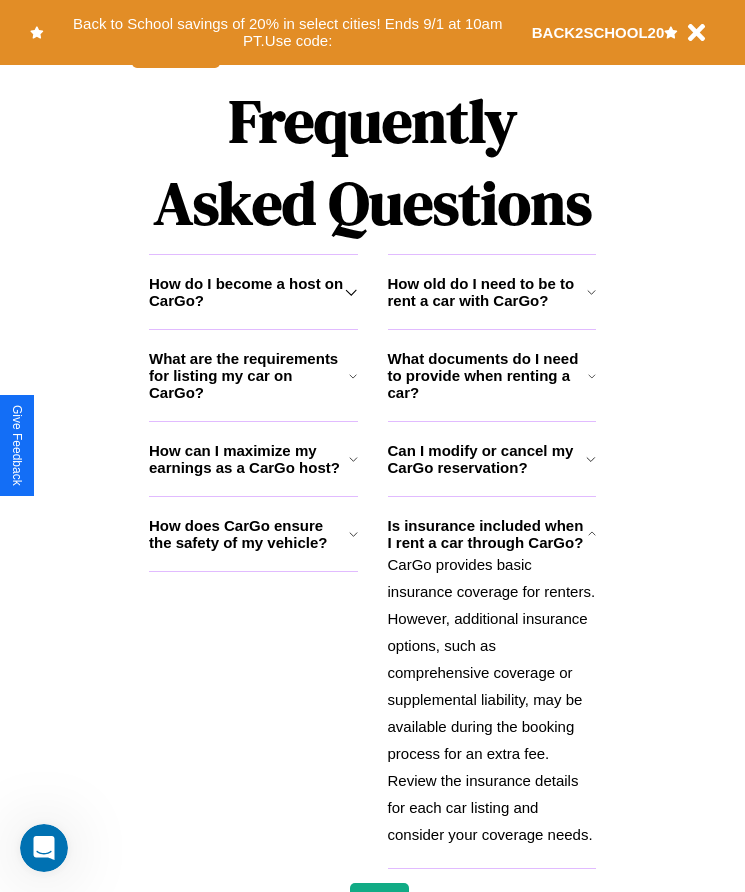 click on "How does CarGo ensure the safety of my vehicle?" at bounding box center [249, 534] 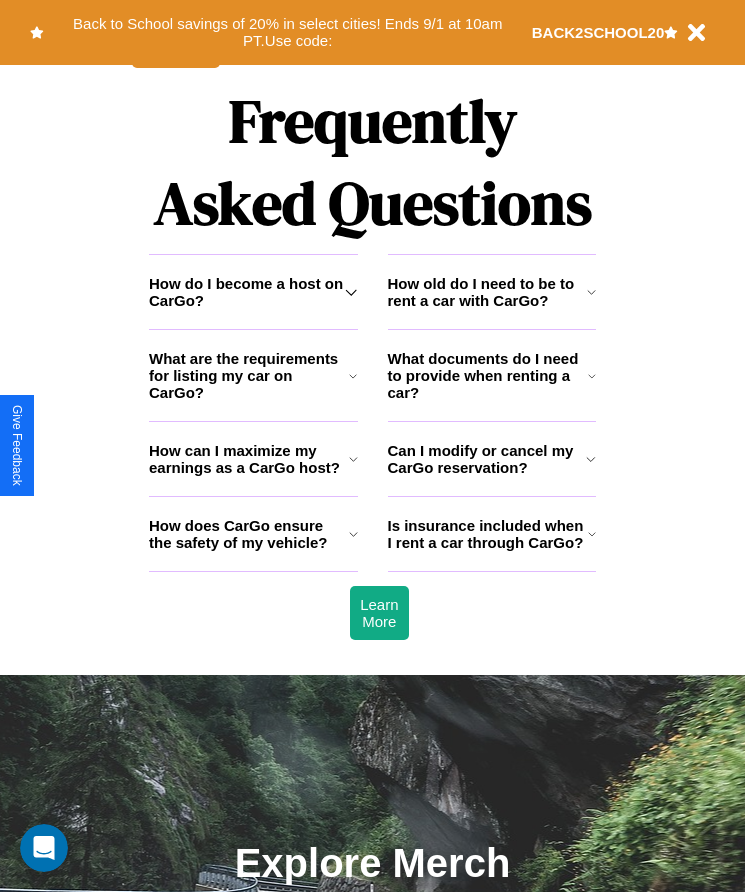 click on "Is insurance included when I rent a car through CarGo?" at bounding box center [488, 534] 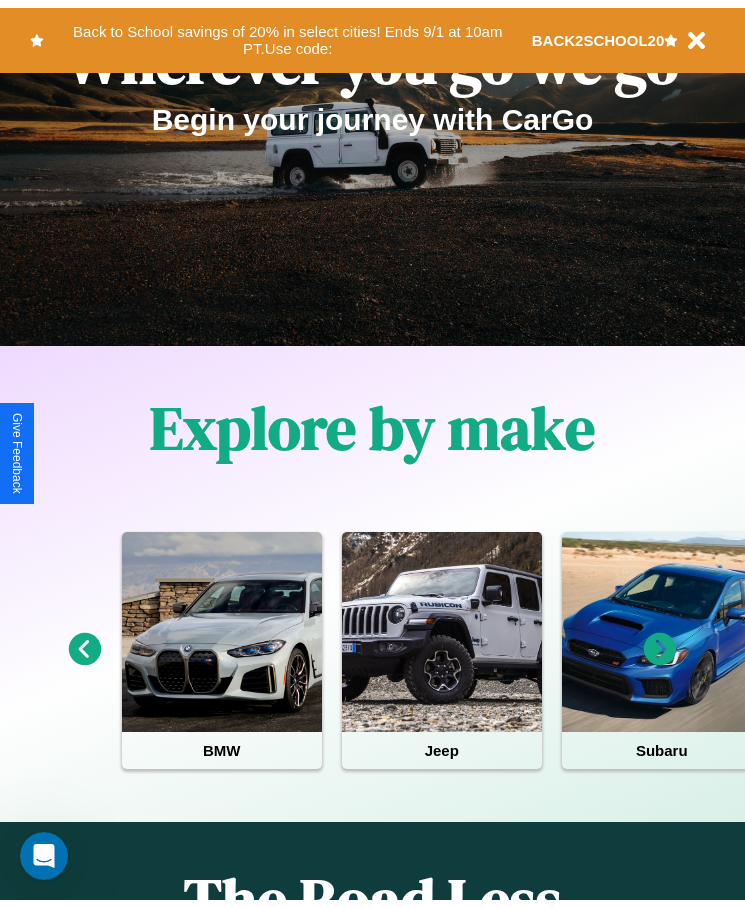 scroll, scrollTop: 0, scrollLeft: 0, axis: both 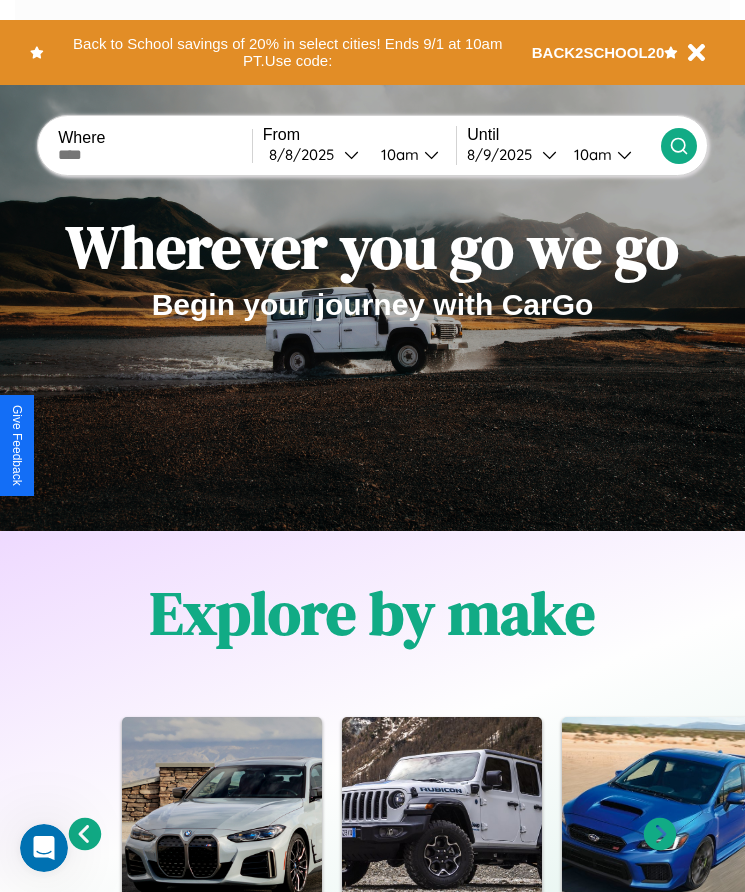 click at bounding box center [155, 155] 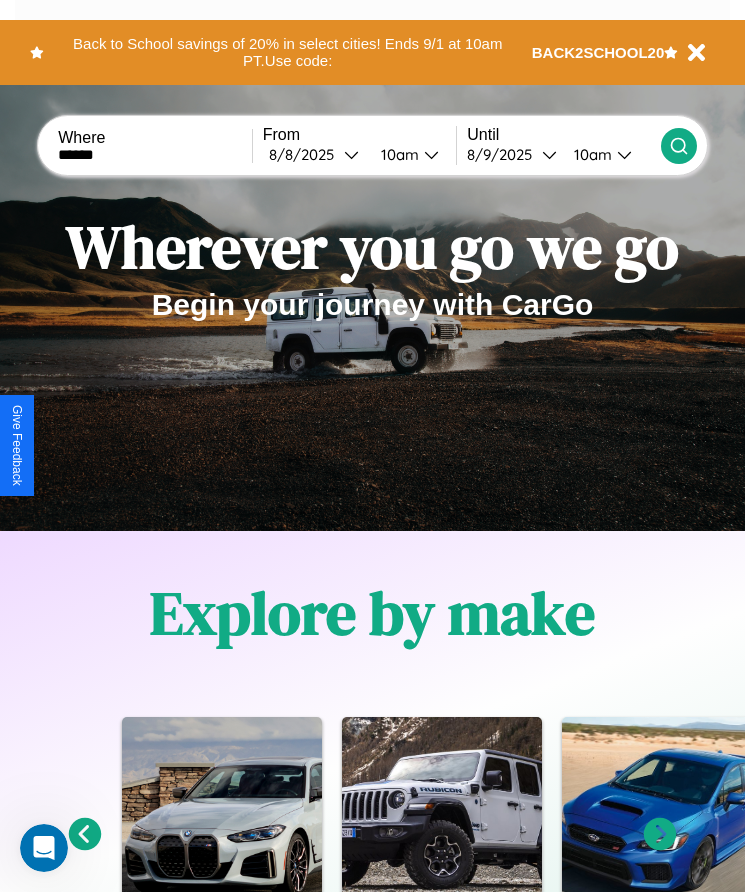 type on "******" 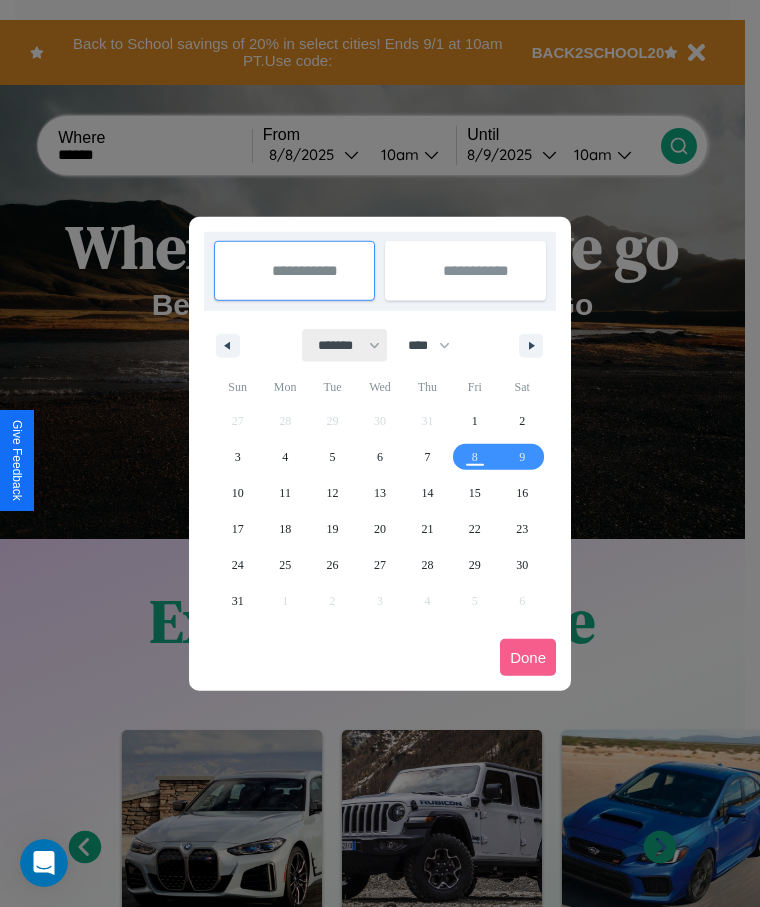 click on "******* ******** ***** ***** *** **** **** ****** ********* ******* ******** ********" at bounding box center (345, 345) 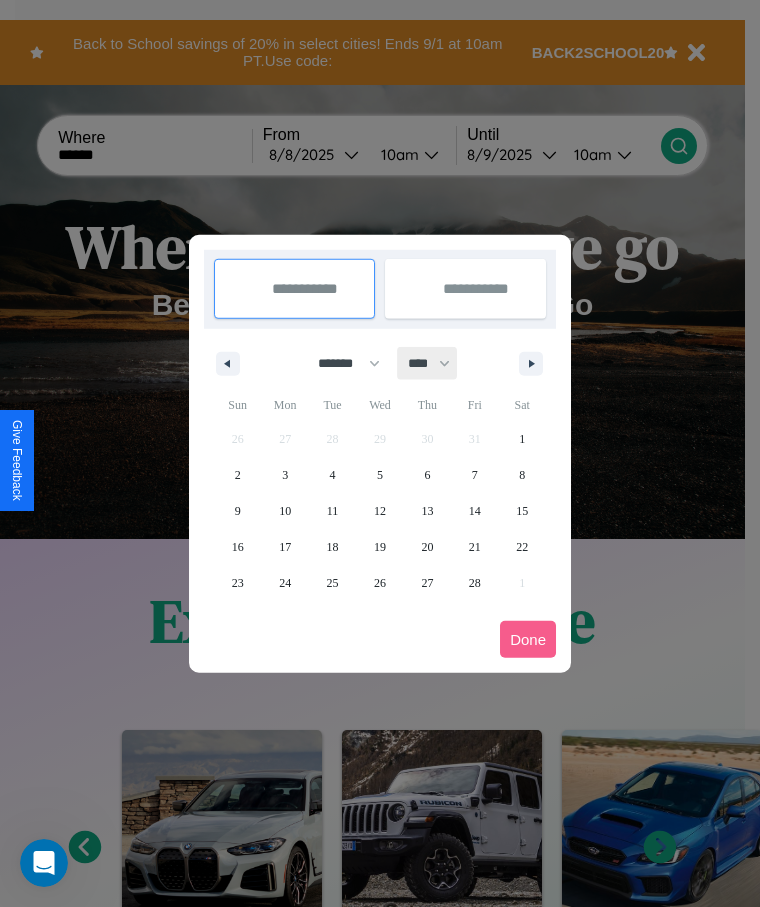 click on "**** **** **** **** **** **** **** **** **** **** **** **** **** **** **** **** **** **** **** **** **** **** **** **** **** **** **** **** **** **** **** **** **** **** **** **** **** **** **** **** **** **** **** **** **** **** **** **** **** **** **** **** **** **** **** **** **** **** **** **** **** **** **** **** **** **** **** **** **** **** **** **** **** **** **** **** **** **** **** **** **** **** **** **** **** **** **** **** **** **** **** **** **** **** **** **** **** **** **** **** **** **** **** **** **** **** **** **** **** **** **** **** **** **** **** **** **** **** **** **** ****" at bounding box center [428, 363] 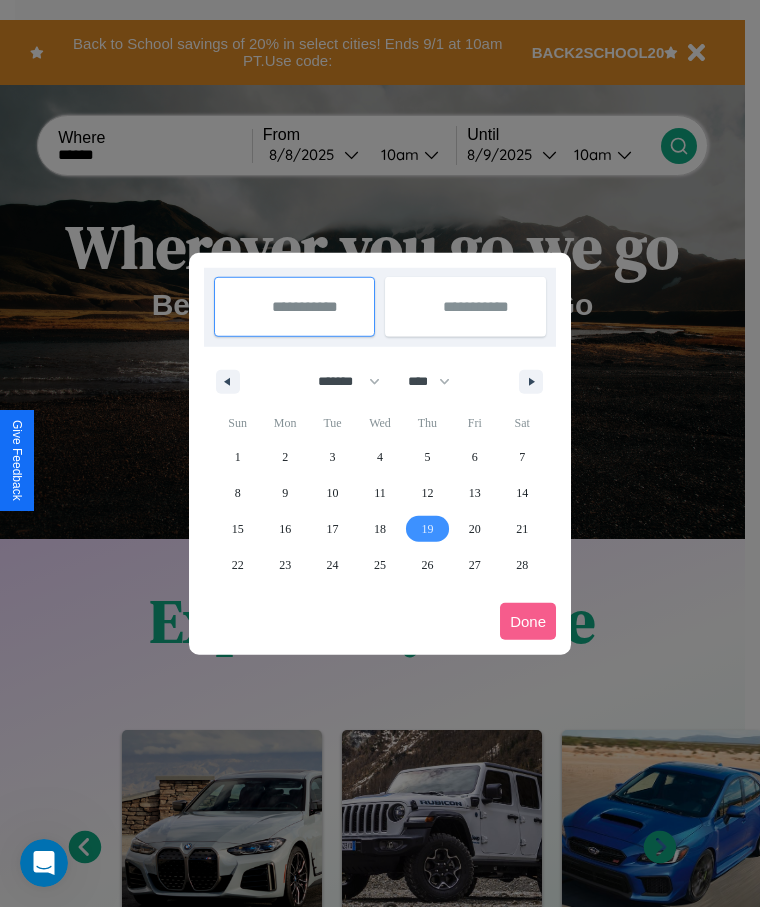 click on "19" at bounding box center (427, 529) 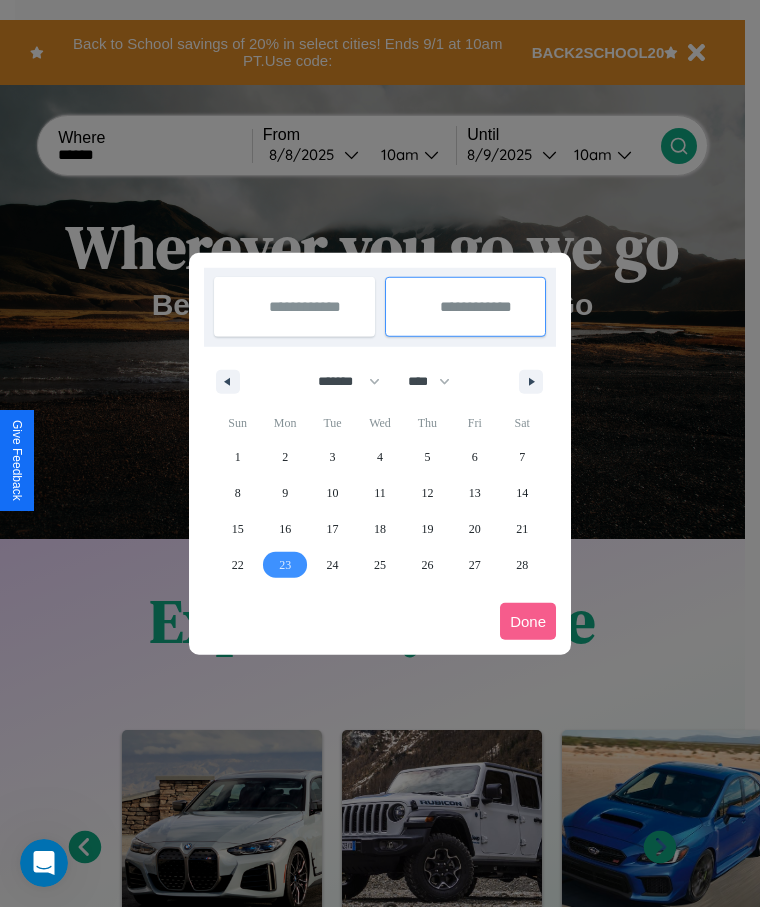 click on "23" at bounding box center (285, 565) 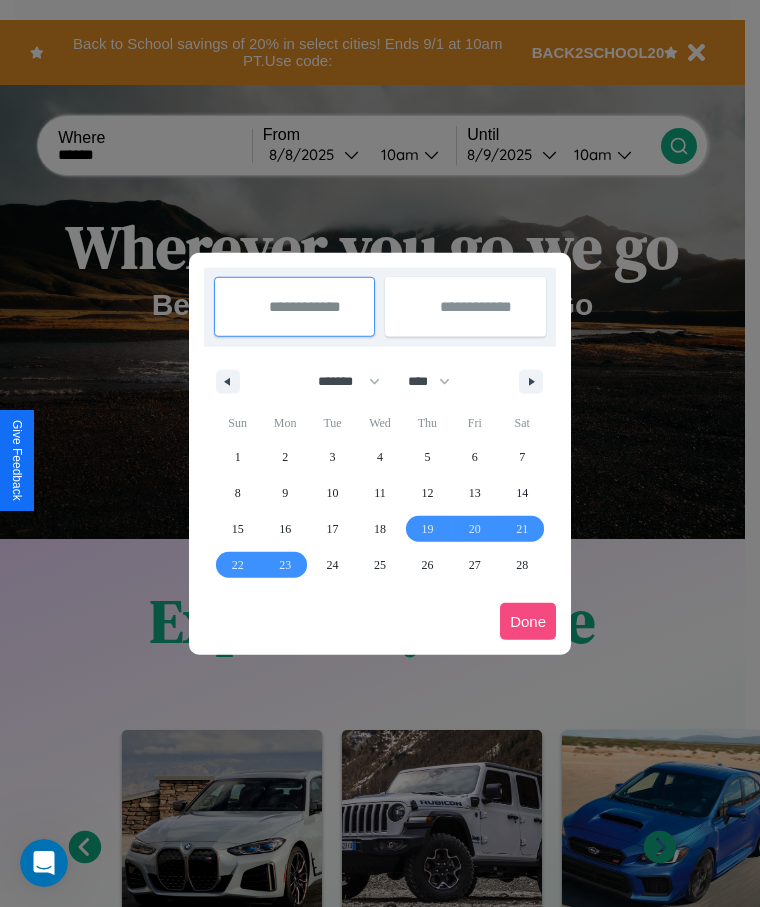click on "Done" at bounding box center [528, 621] 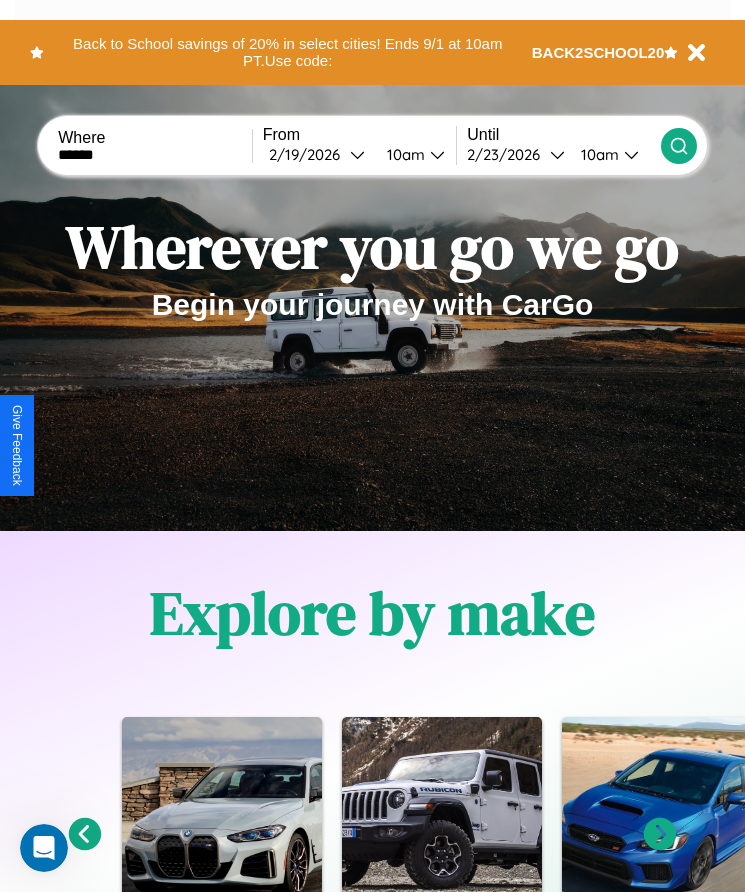 click on "10am" at bounding box center (597, 154) 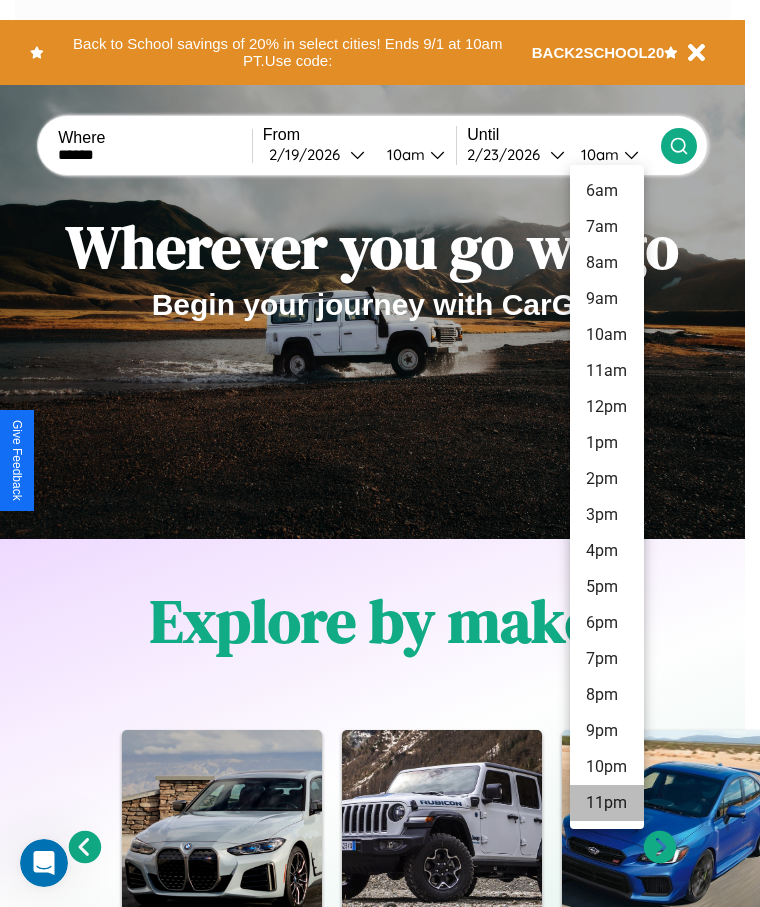 click on "11pm" at bounding box center (607, 803) 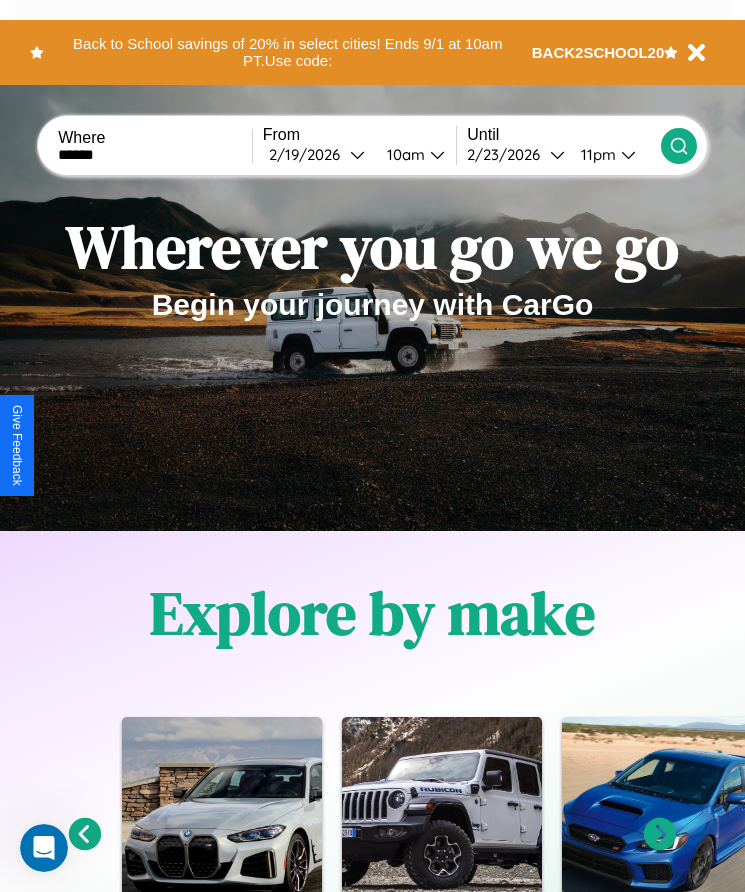 click 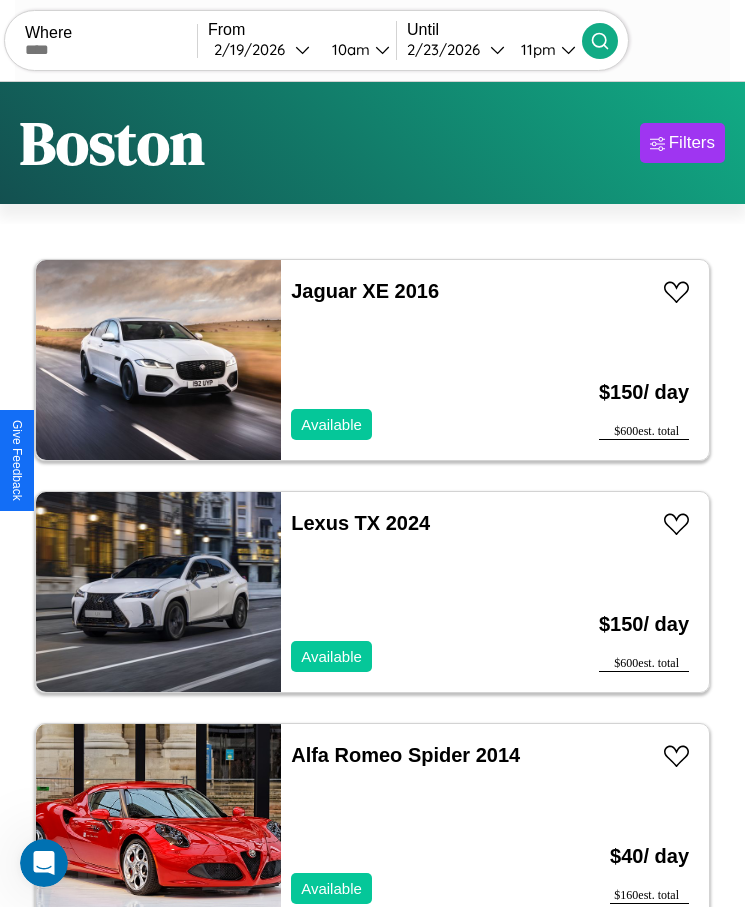 scroll, scrollTop: 41, scrollLeft: 0, axis: vertical 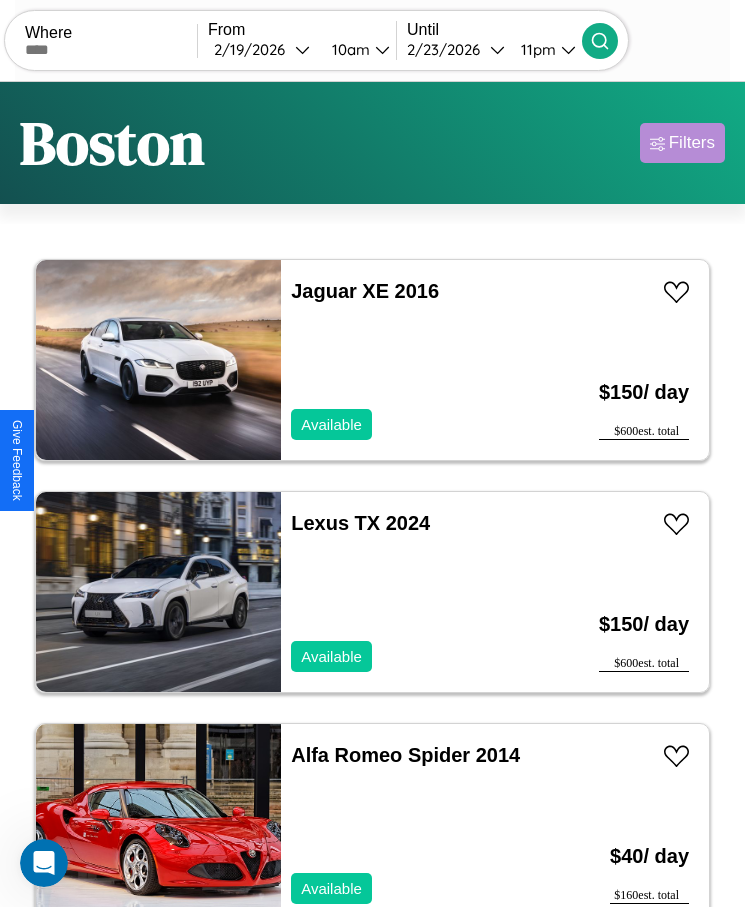 click on "Filters" at bounding box center (692, 143) 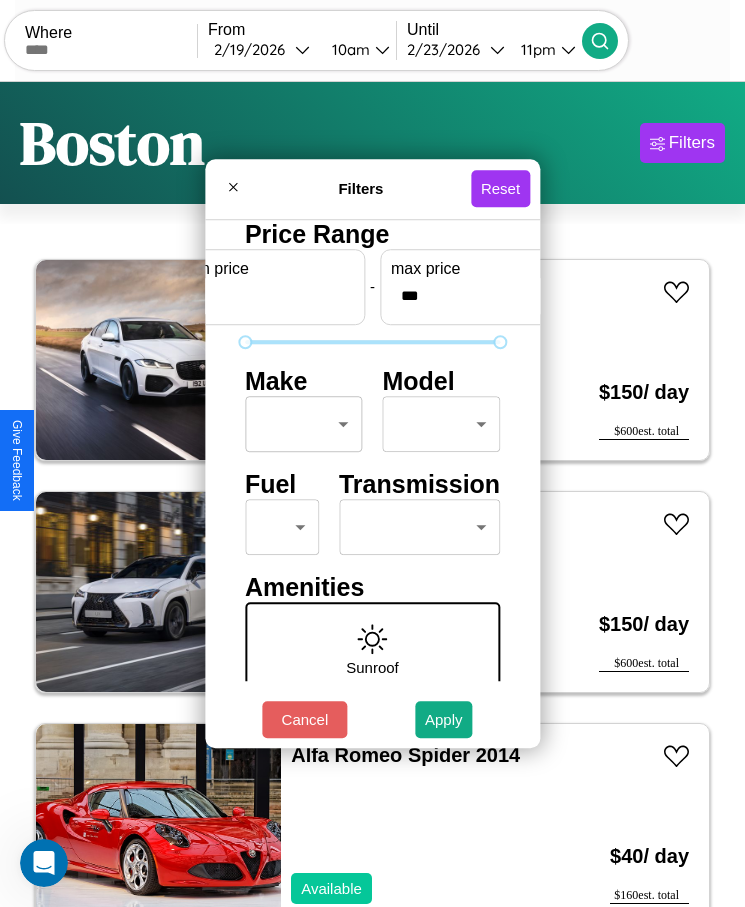 click on "CarGo Where From [DATE] [TIME] Until [DATE] [TIME] Become a Host Login Sign Up [CITY] Filters 52  cars in this area These cars can be picked up in this city. Jaguar   XE   2016 Available $ 150  / day $ 600  est. total Lexus   TX   2024 Available $ 150  / day $ 600  est. total Alfa Romeo   Spider   2014 Available $ 40  / day $ 160  est. total Ford   Malibu Sedan   2023 Available $ 200  / day $ 800  est. total Ferrari   FF   2020 Available $ 120  / day $ 480  est. total Volvo   WHL   2019 Unavailable $ 40  / day $ 160  est. total Buick   Skylark   2014 Available $ 80  / day $ 320  est. total Fiat   Spider 2000   2016 Available $ 200  / day $ 800  est. total Dodge   DIPLOMAT   2019 Available $ 50  / day $ 200  est. total Jaguar   XJ8   2016 Available $ 120  / day $ 480  est. total Nissan   Sentra   2020 Available $ 180  / day $ 720  est. total BMW   C 600   2016 Available $ 150  / day $ 600  est. total Bentley   Bentley Industries, LLC   2016 Available $ 80  / day $ 320  est. total Volkswagen   Rabbit" at bounding box center [372, 478] 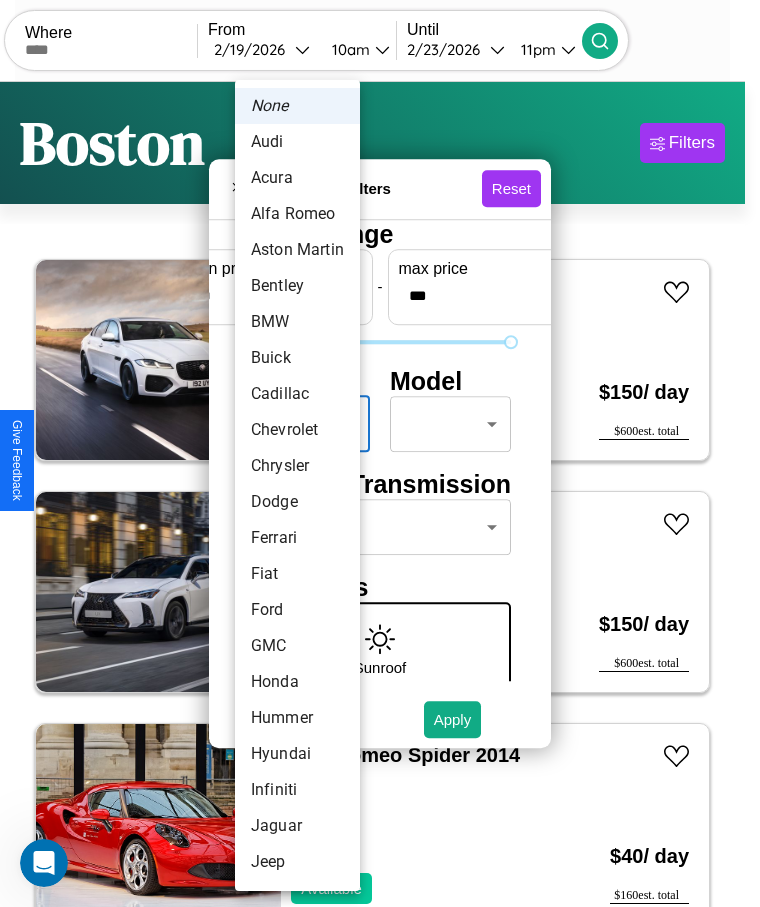 click on "Acura" at bounding box center [297, 178] 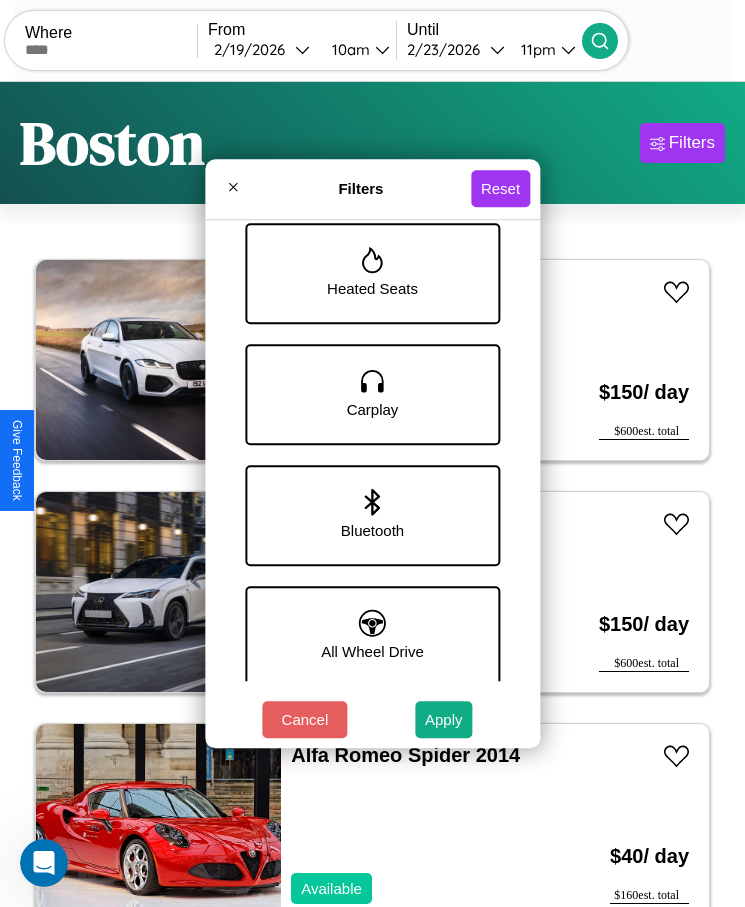 scroll, scrollTop: 1247, scrollLeft: 0, axis: vertical 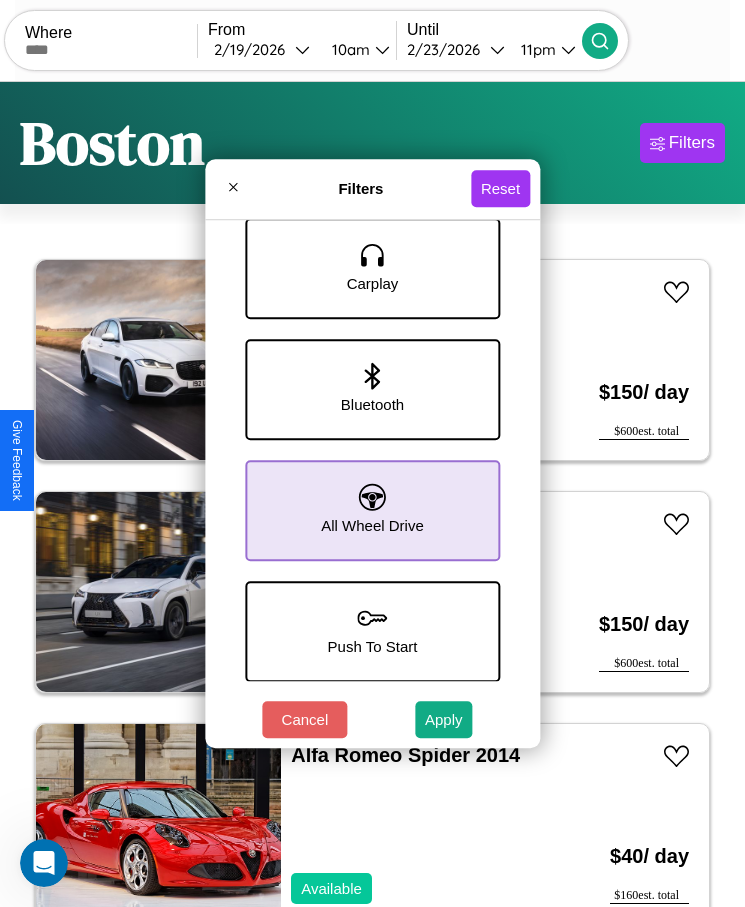 click 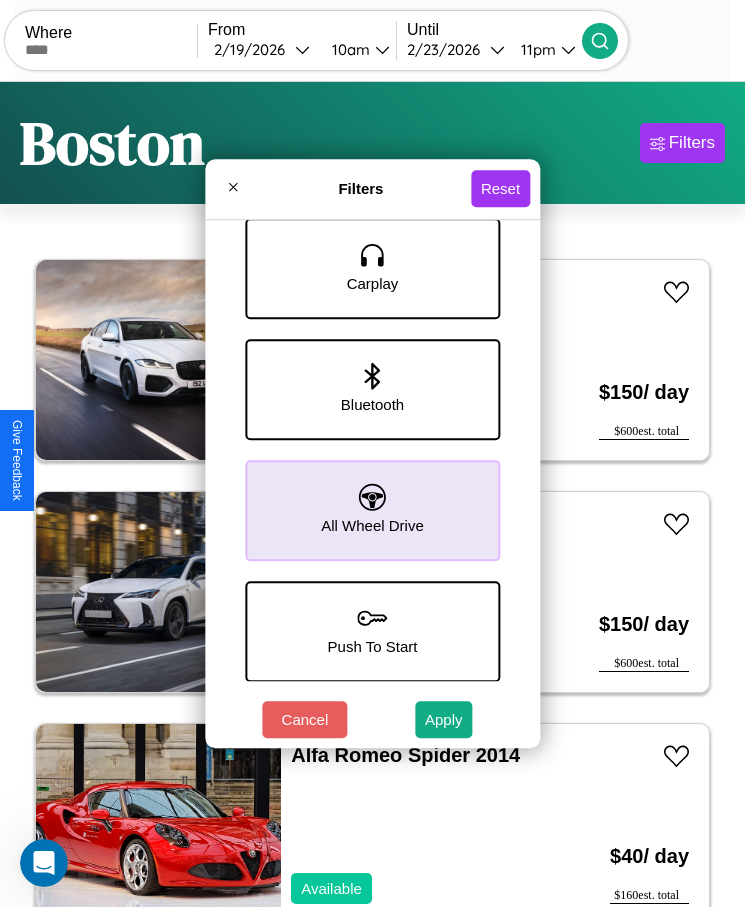 scroll, scrollTop: 1178, scrollLeft: 0, axis: vertical 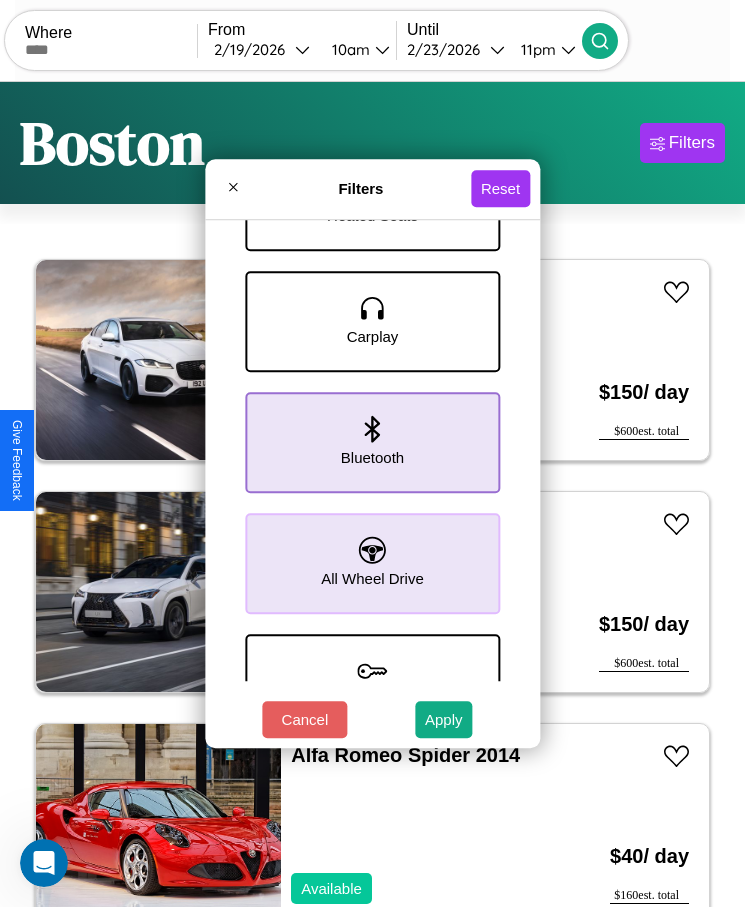 click 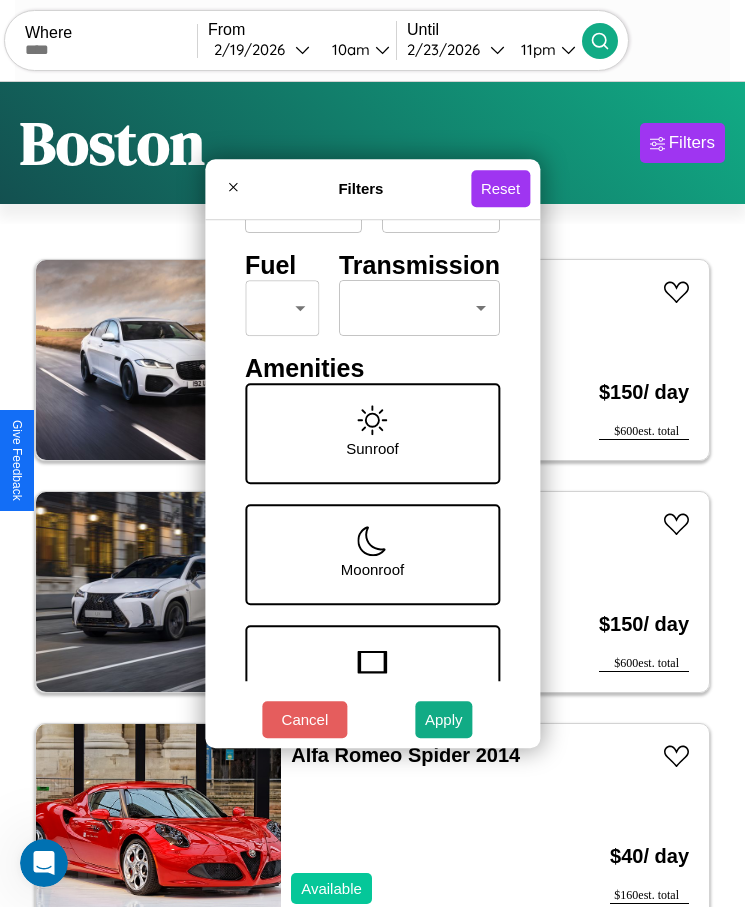 scroll, scrollTop: 210, scrollLeft: 0, axis: vertical 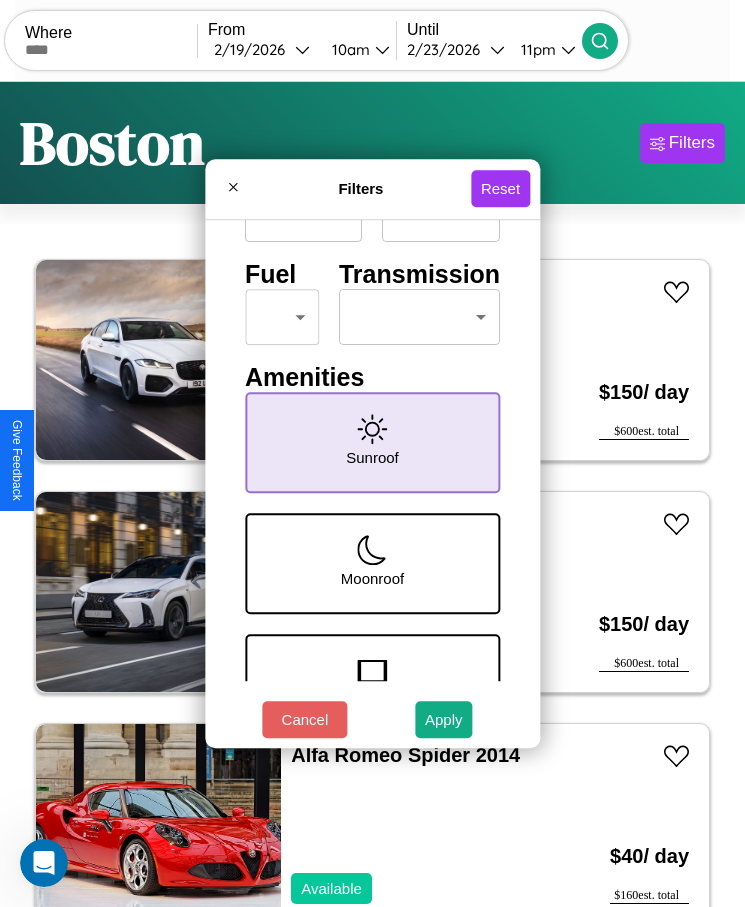 click 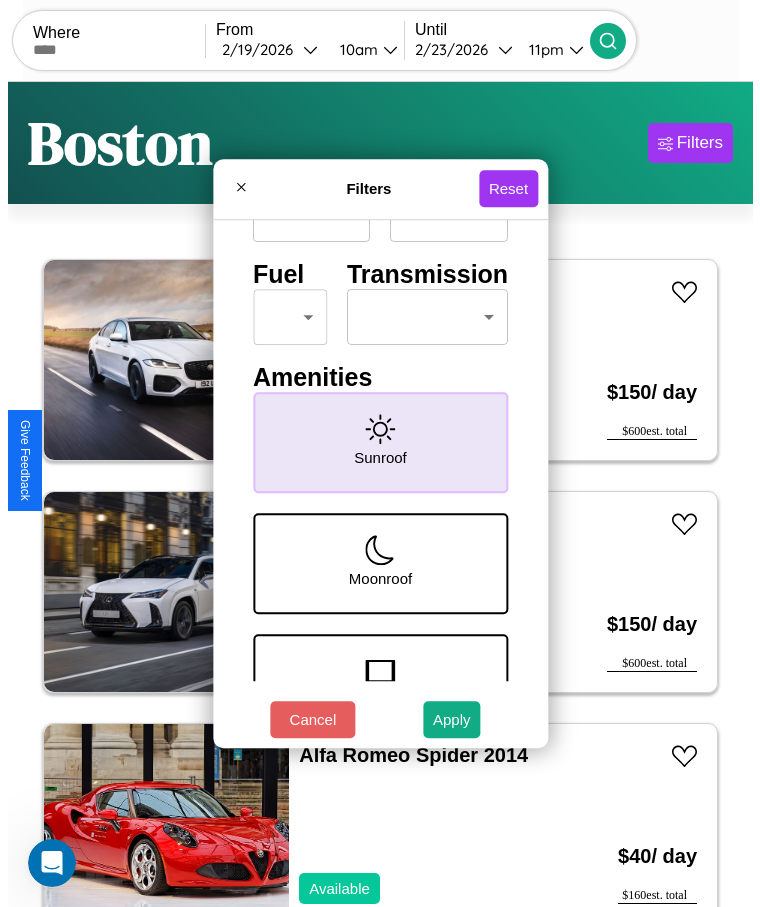 scroll, scrollTop: 85, scrollLeft: 0, axis: vertical 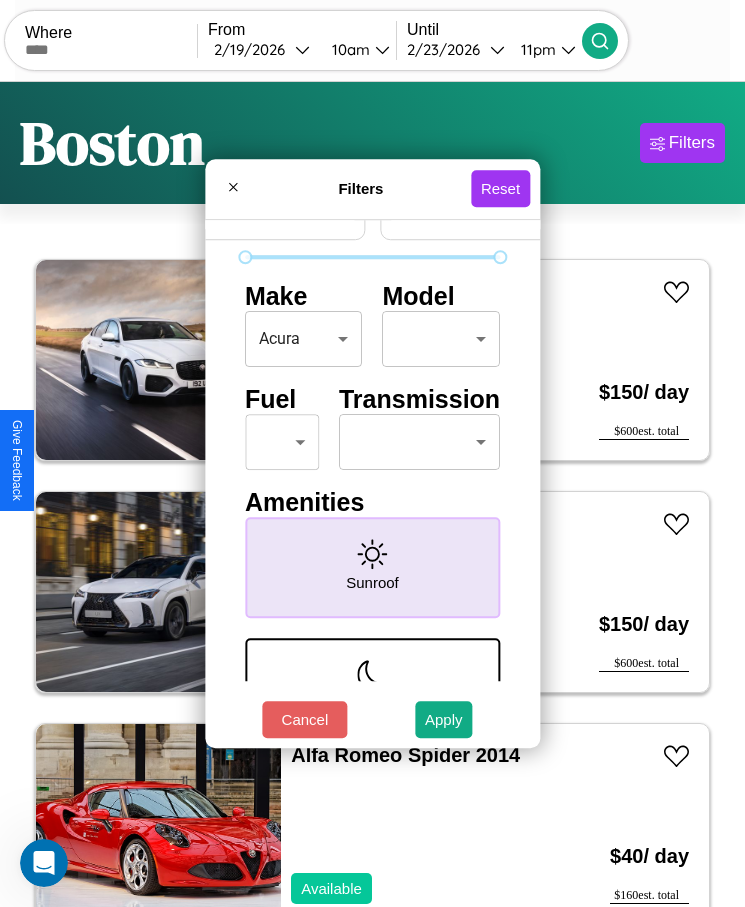 click on "CarGo Where From [DATE] [TIME] Until [DATE] [TIME] Become a Host Login Sign Up [CITY] Filters 52  cars in this area These cars can be picked up in this city. Jaguar   XE   2016 Available $ 150  / day $ 600  est. total Lexus   TX   2024 Available $ 150  / day $ 600  est. total Alfa Romeo   Spider   2014 Available $ 40  / day $ 160  est. total Ford   Malibu Sedan   2023 Available $ 200  / day $ 800  est. total Ferrari   FF   2020 Available $ 120  / day $ 480  est. total Volvo   WHL   2019 Unavailable $ 40  / day $ 160  est. total Buick   Skylark   2014 Available $ 80  / day $ 320  est. total Fiat   Spider 2000   2016 Available $ 200  / day $ 800  est. total Dodge   DIPLOMAT   2019 Available $ 50  / day $ 200  est. total Jaguar   XJ8   2016 Available $ 120  / day $ 480  est. total Nissan   Sentra   2020 Available $ 180  / day $ 720  est. total BMW   C 600   2016 Available $ 150  / day $ 600  est. total Bentley   Bentley Industries, LLC   2016 Available $ 80  / day $ 320  est. total Volkswagen   Rabbit" at bounding box center (372, 478) 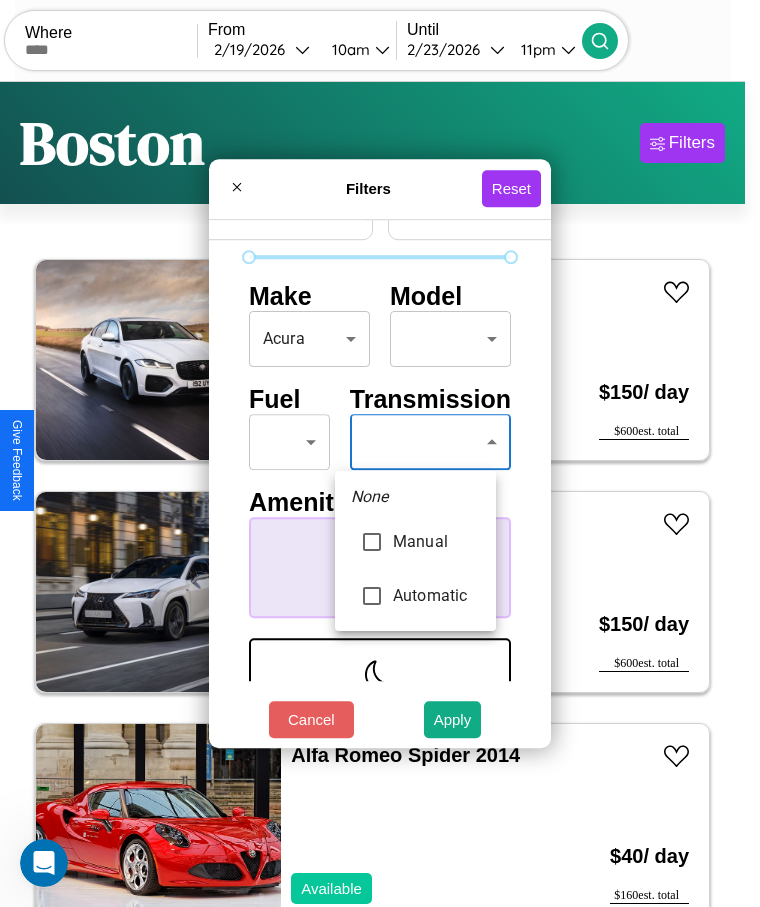 type on "******" 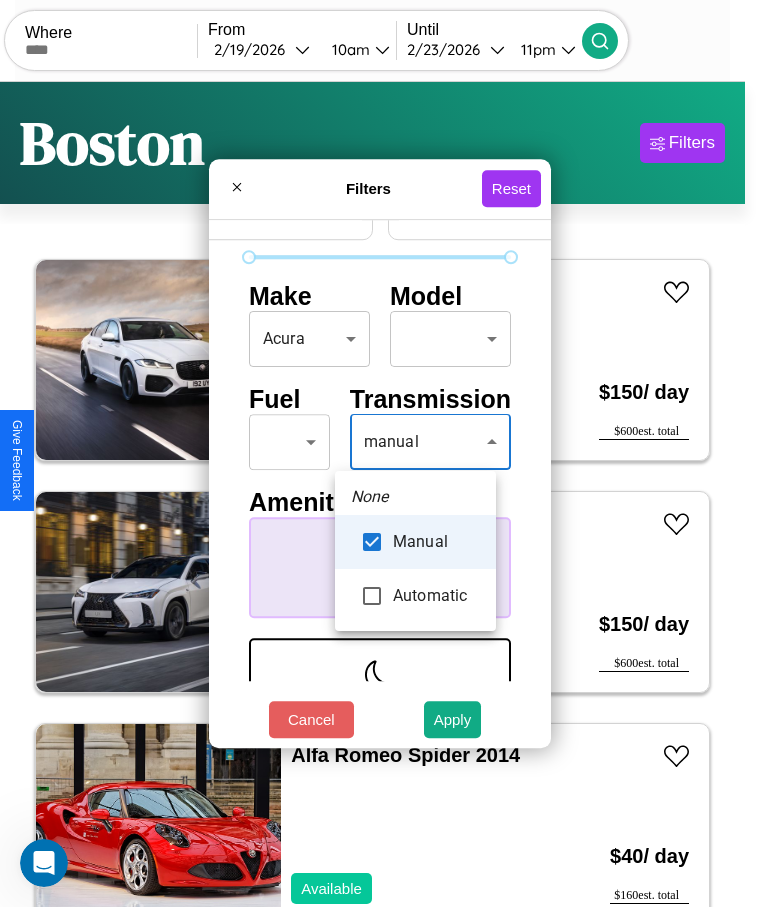 click at bounding box center [380, 453] 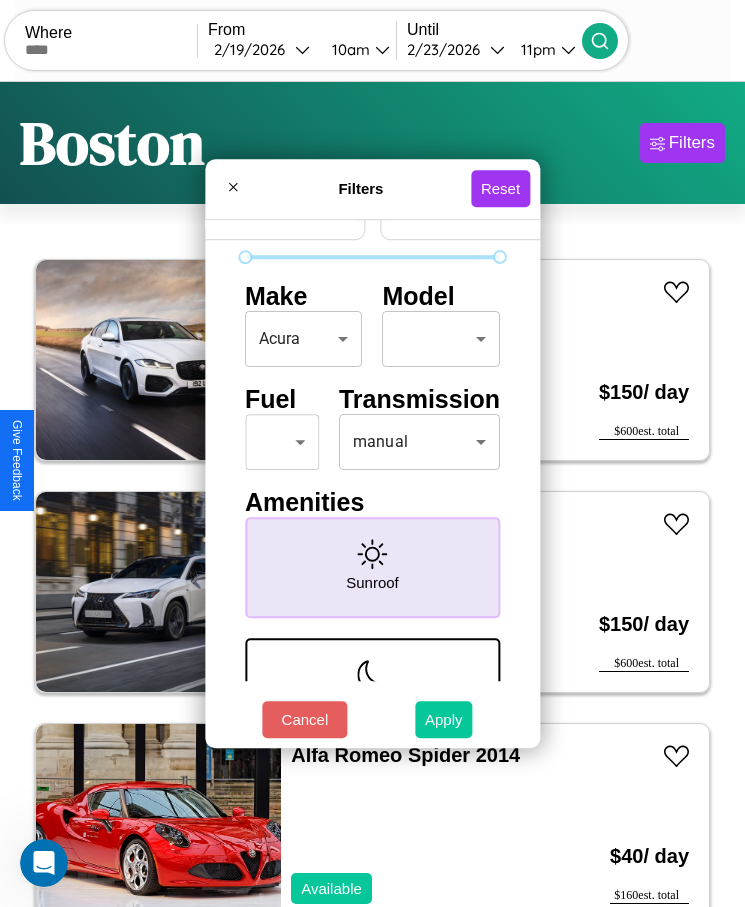 click on "Apply" at bounding box center [444, 719] 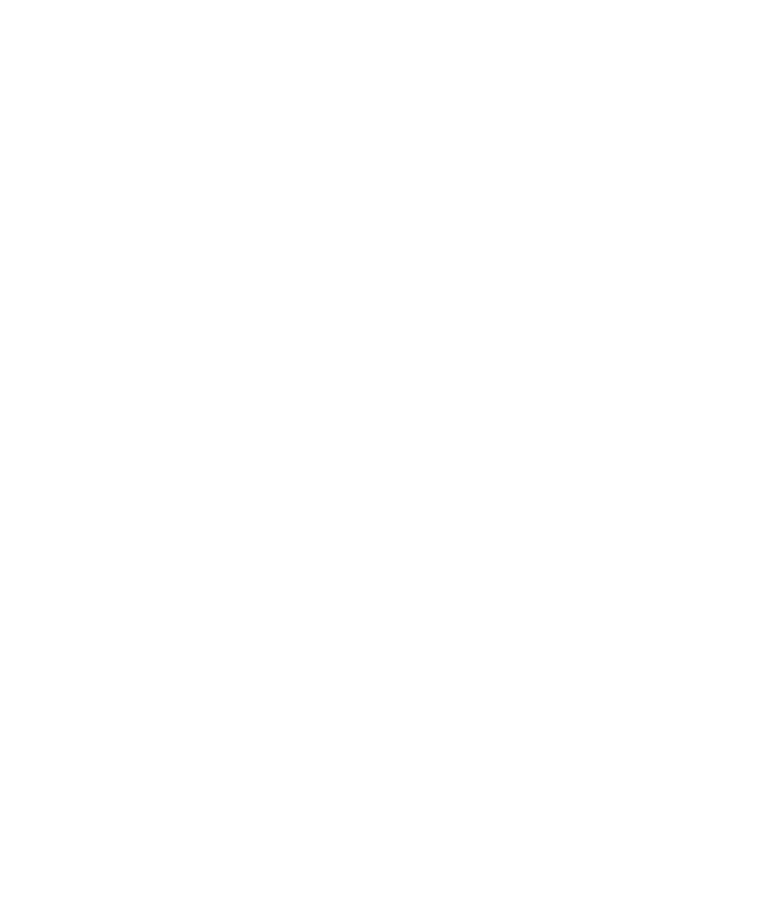 scroll, scrollTop: 0, scrollLeft: 0, axis: both 